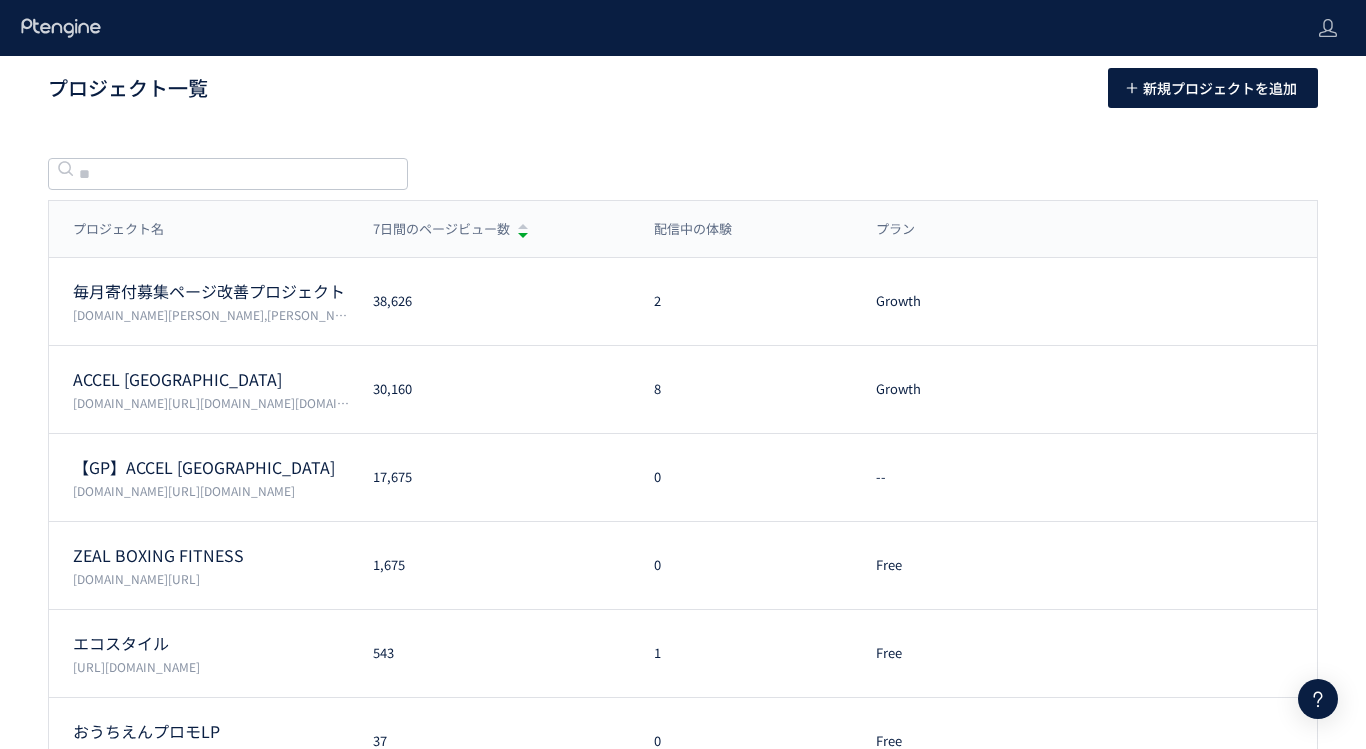scroll, scrollTop: 0, scrollLeft: 0, axis: both 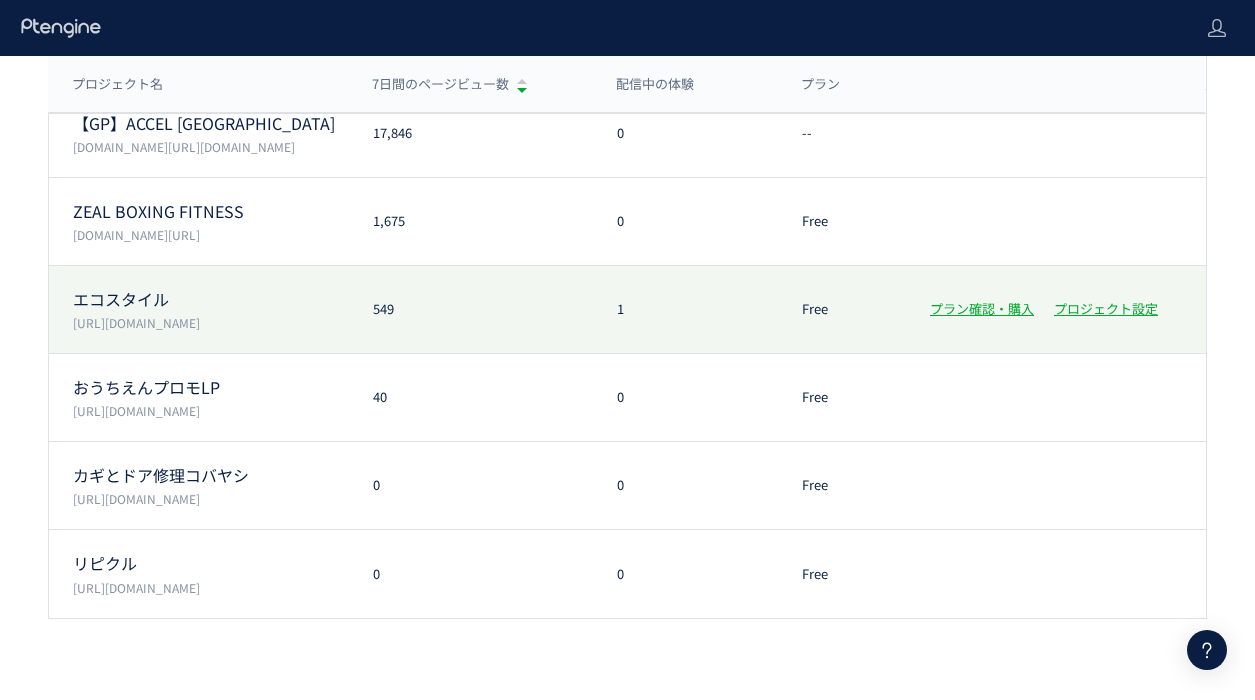 click on "エコスタイル" 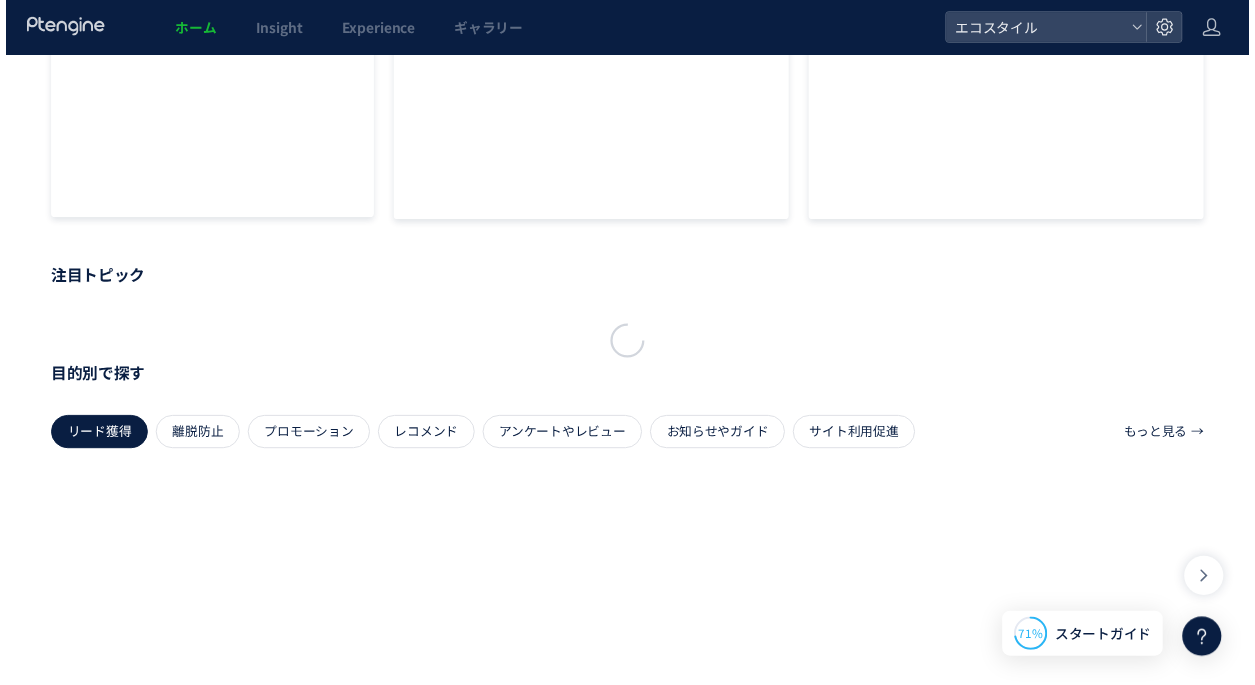 scroll, scrollTop: 0, scrollLeft: 0, axis: both 